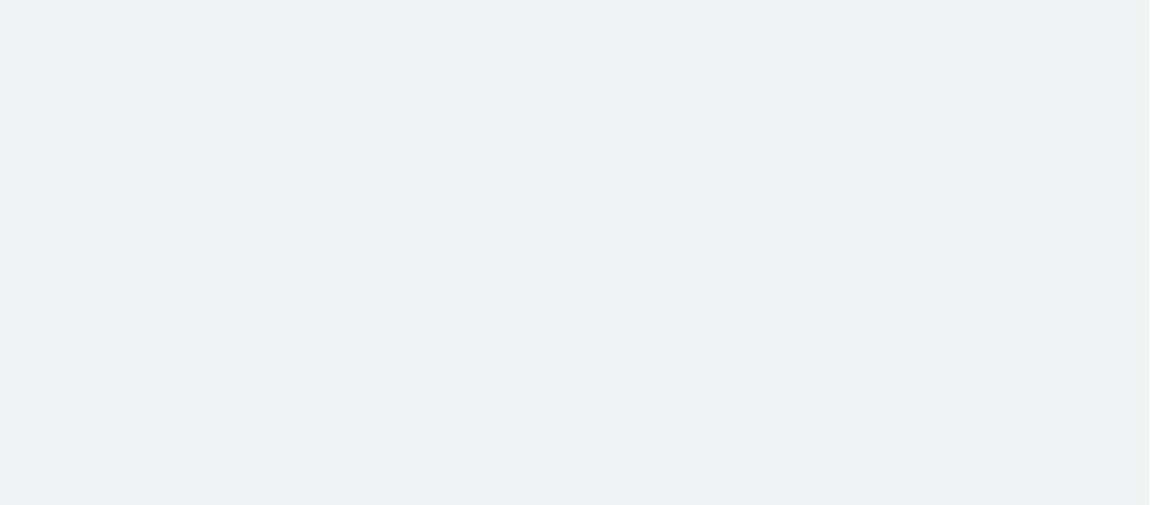 scroll, scrollTop: 0, scrollLeft: 0, axis: both 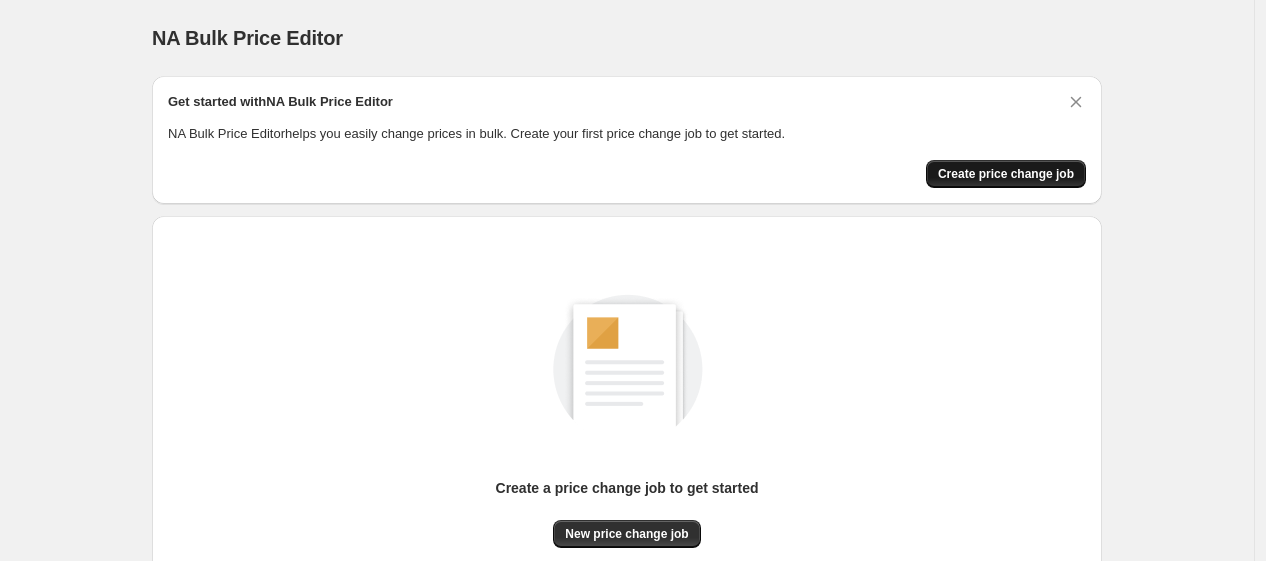 click on "Create price change job" at bounding box center [1006, 174] 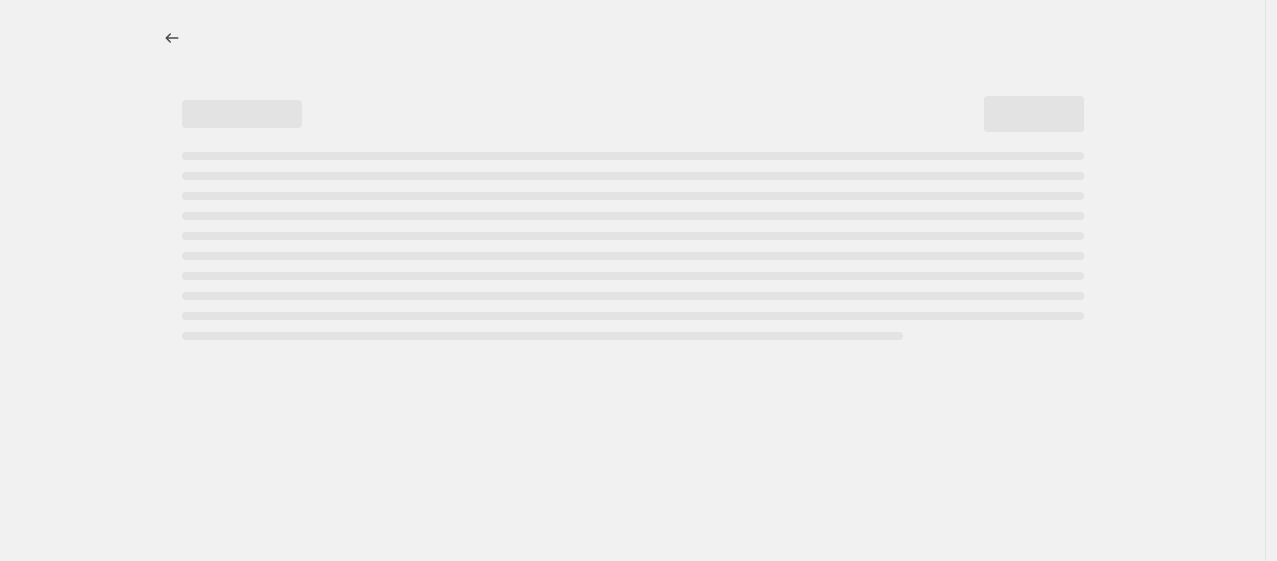 select on "percentage" 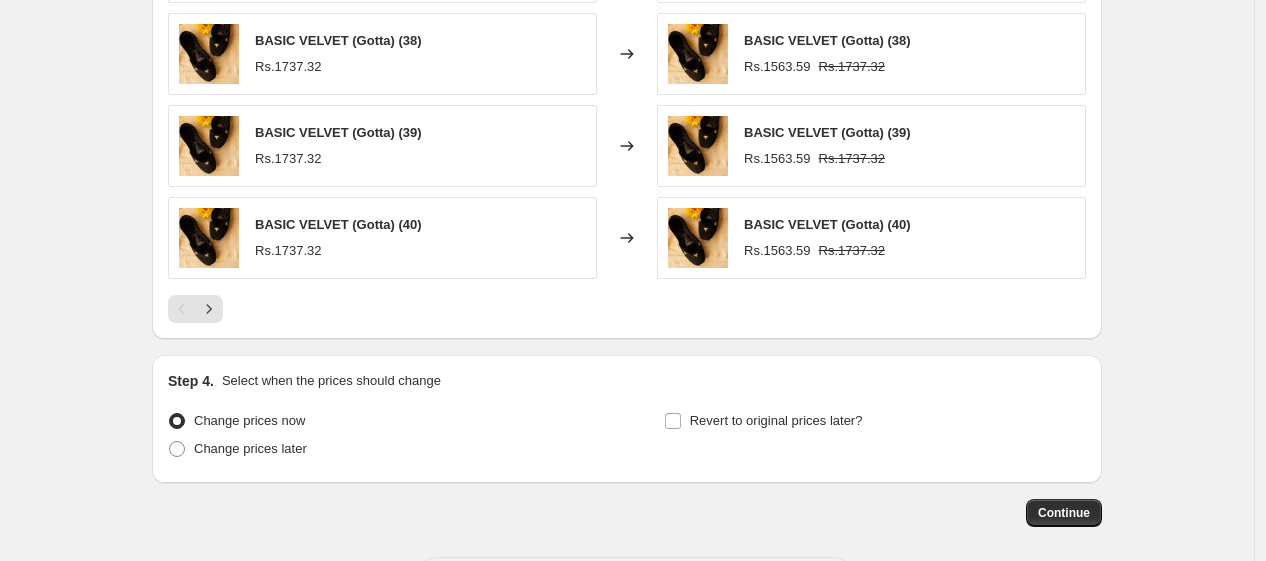 scroll, scrollTop: 1438, scrollLeft: 0, axis: vertical 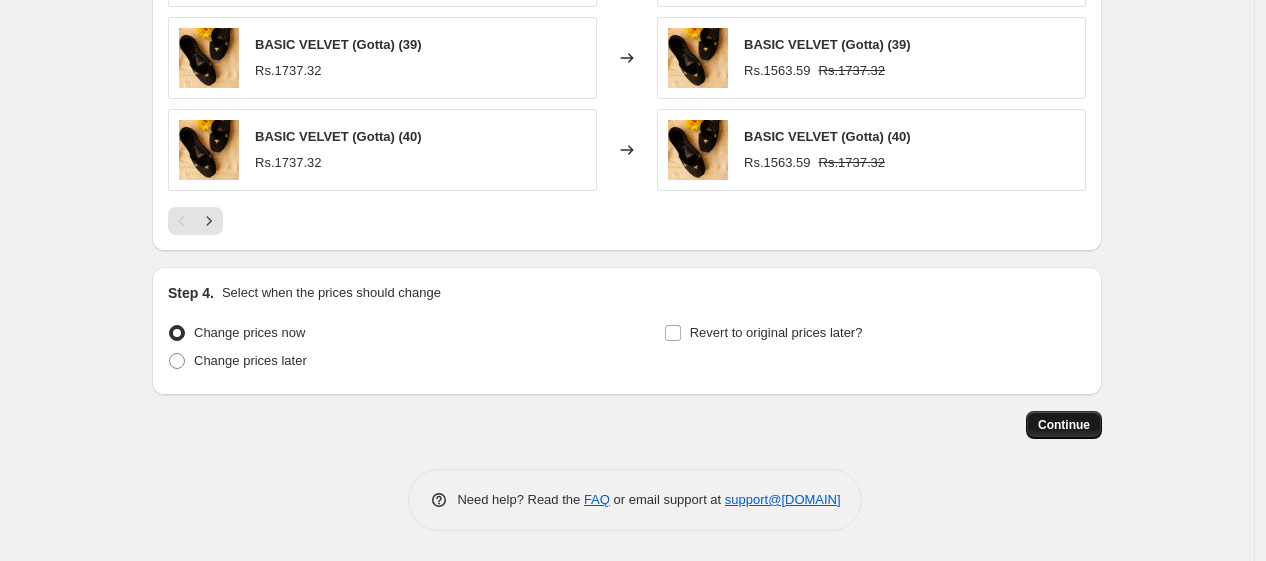 click on "Continue" at bounding box center (1064, 425) 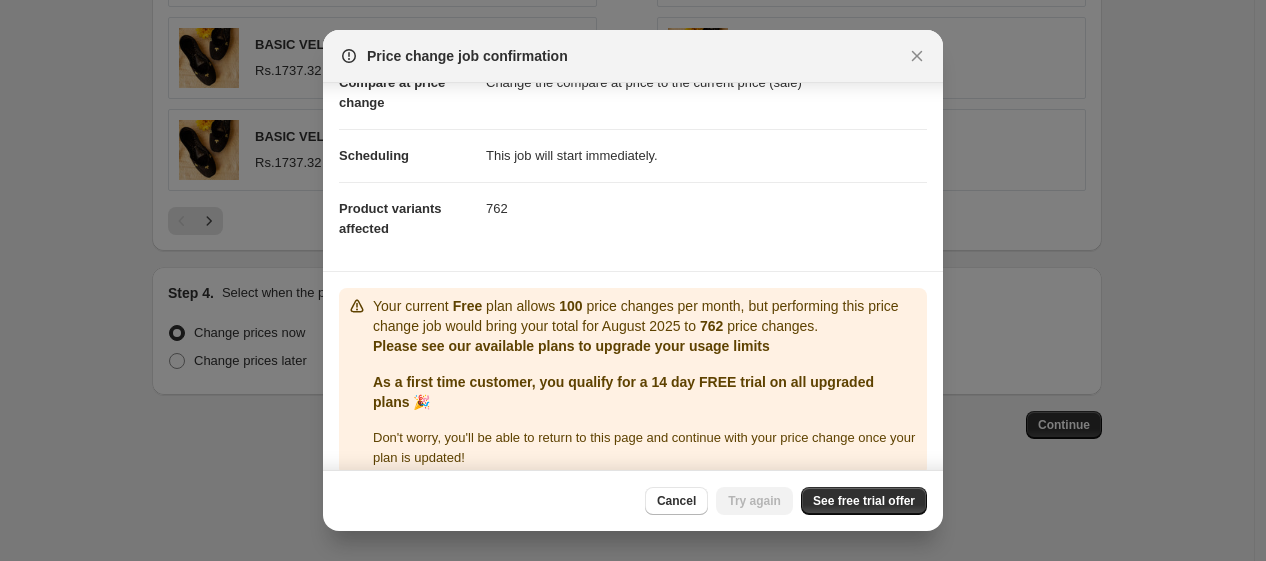 scroll, scrollTop: 137, scrollLeft: 0, axis: vertical 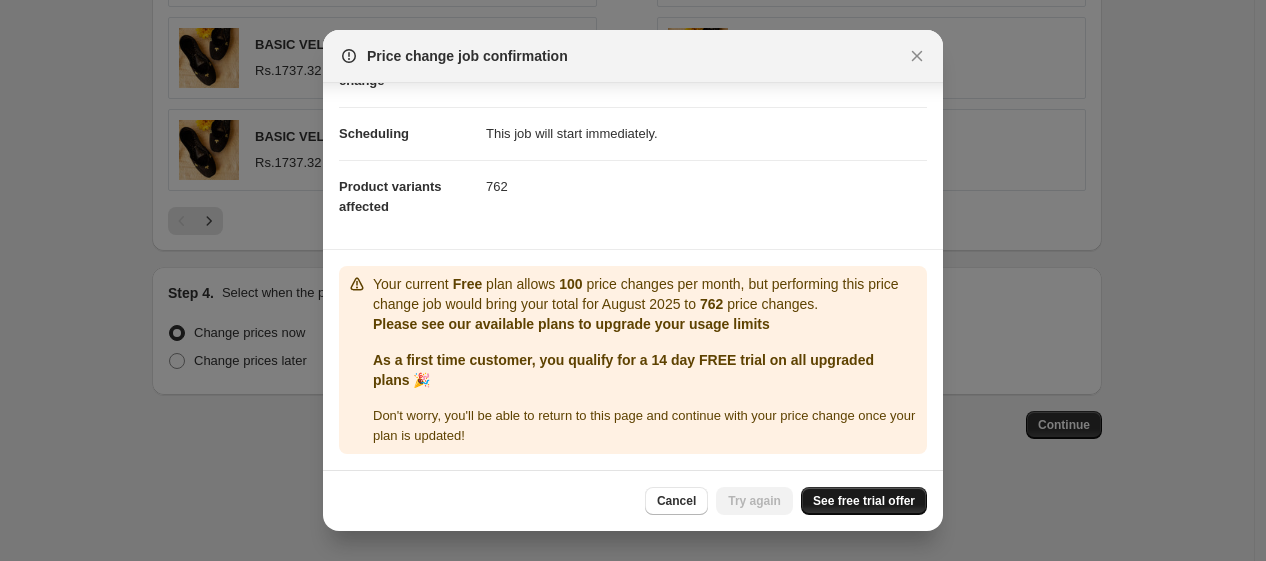 click on "See free trial offer" at bounding box center (864, 501) 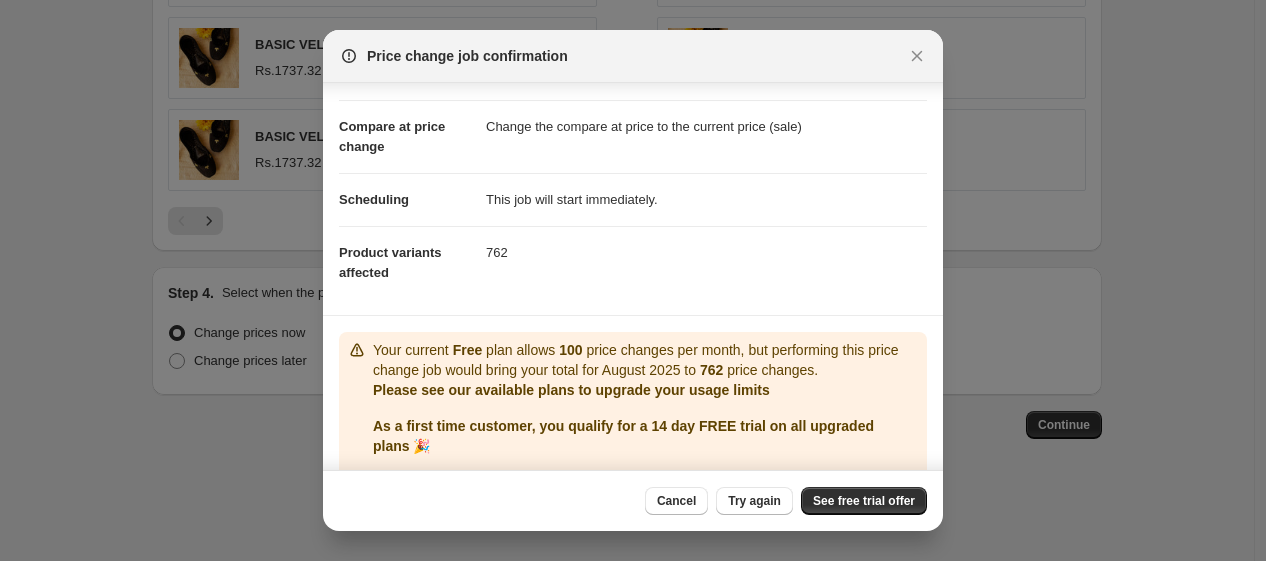 scroll, scrollTop: 0, scrollLeft: 0, axis: both 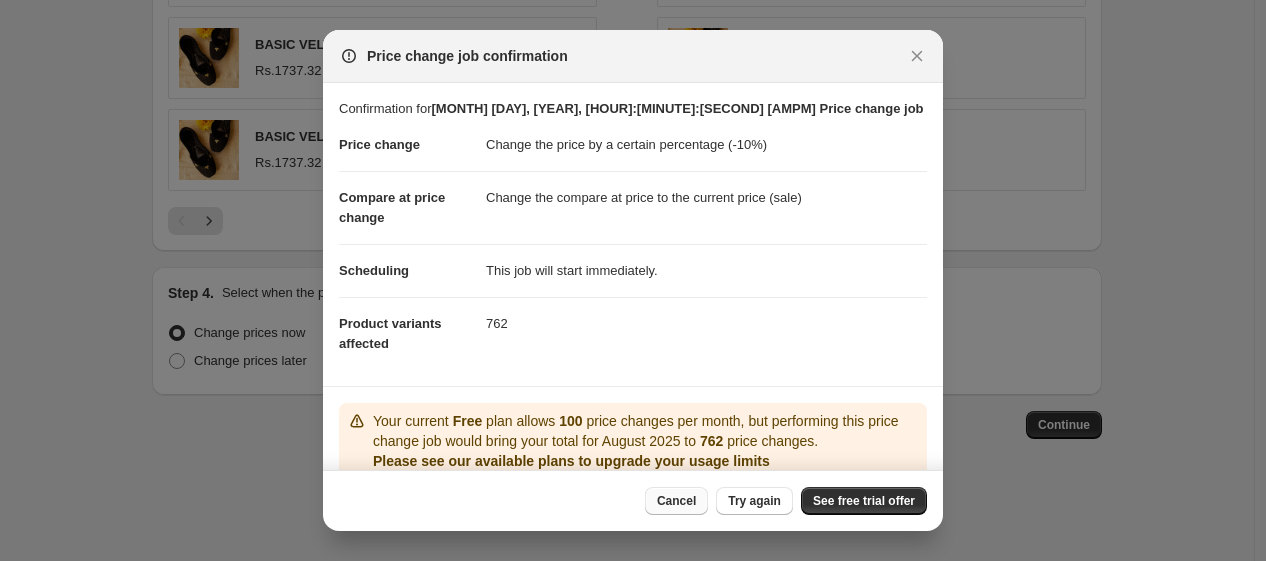 click on "Cancel" at bounding box center (676, 501) 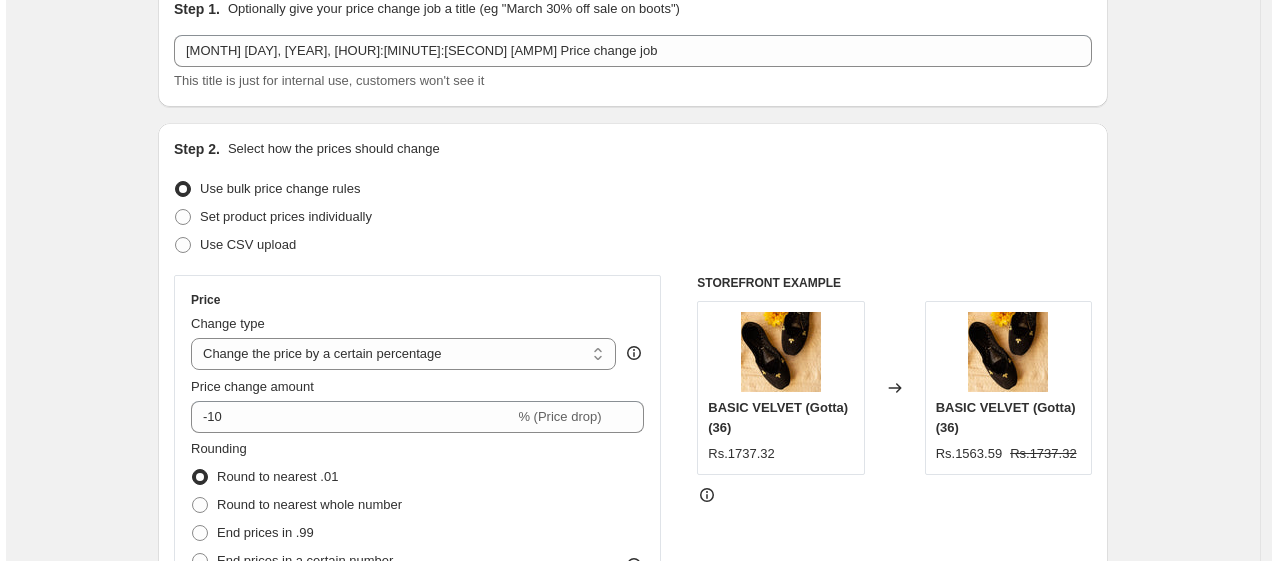 scroll, scrollTop: 0, scrollLeft: 0, axis: both 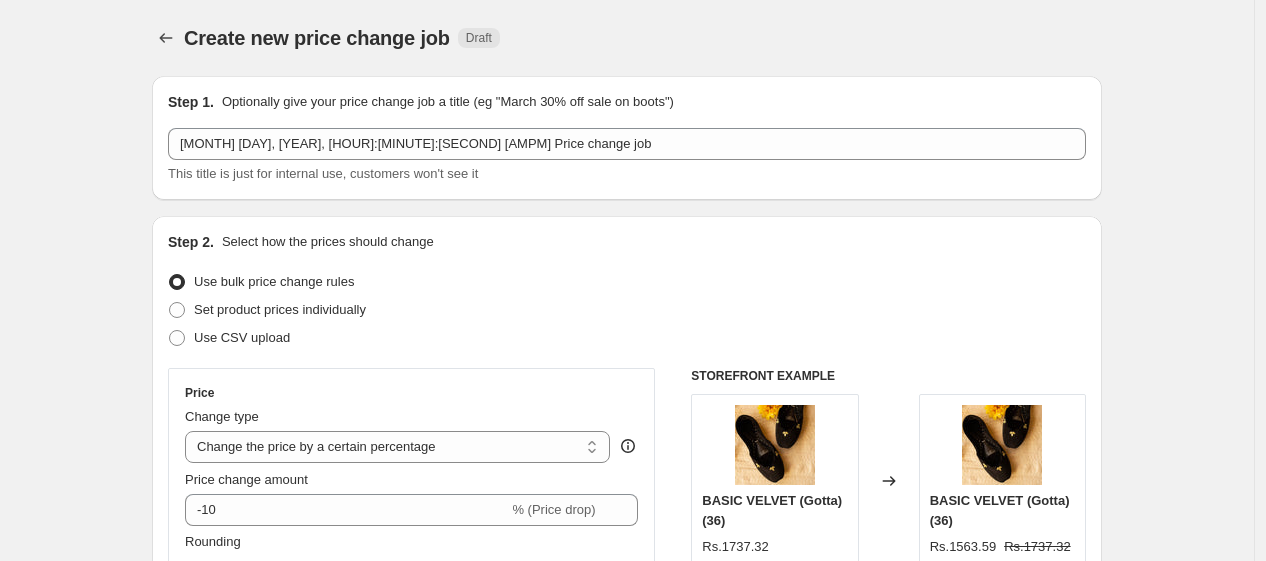 click on "Create new price change job. This page is ready Create new price change job Draft" at bounding box center [627, 38] 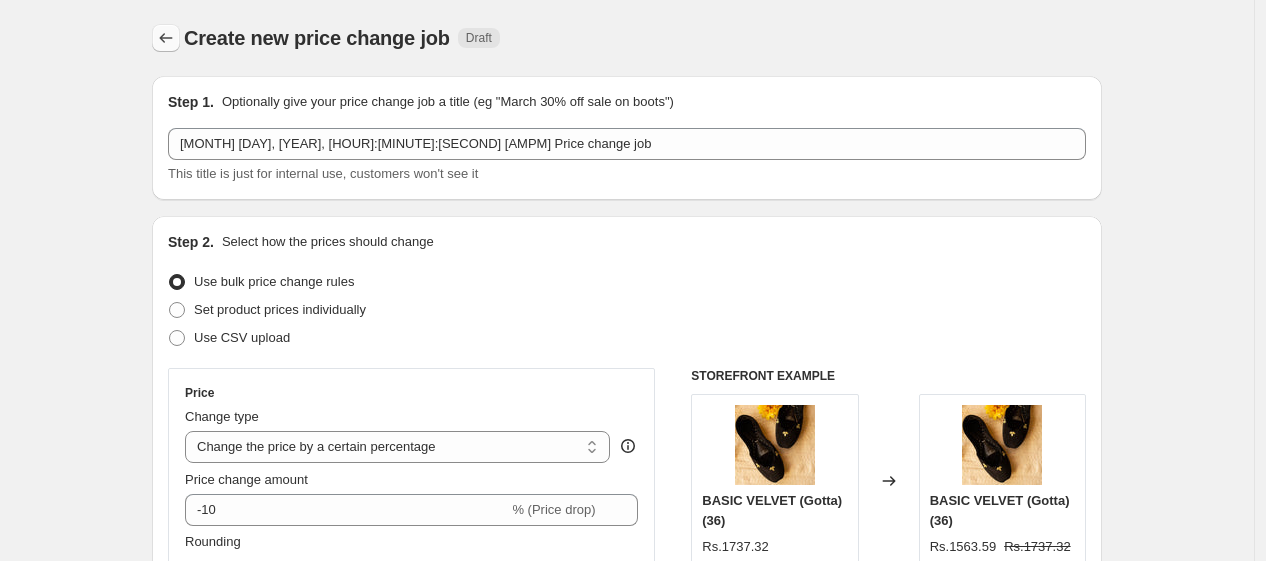 click at bounding box center [166, 38] 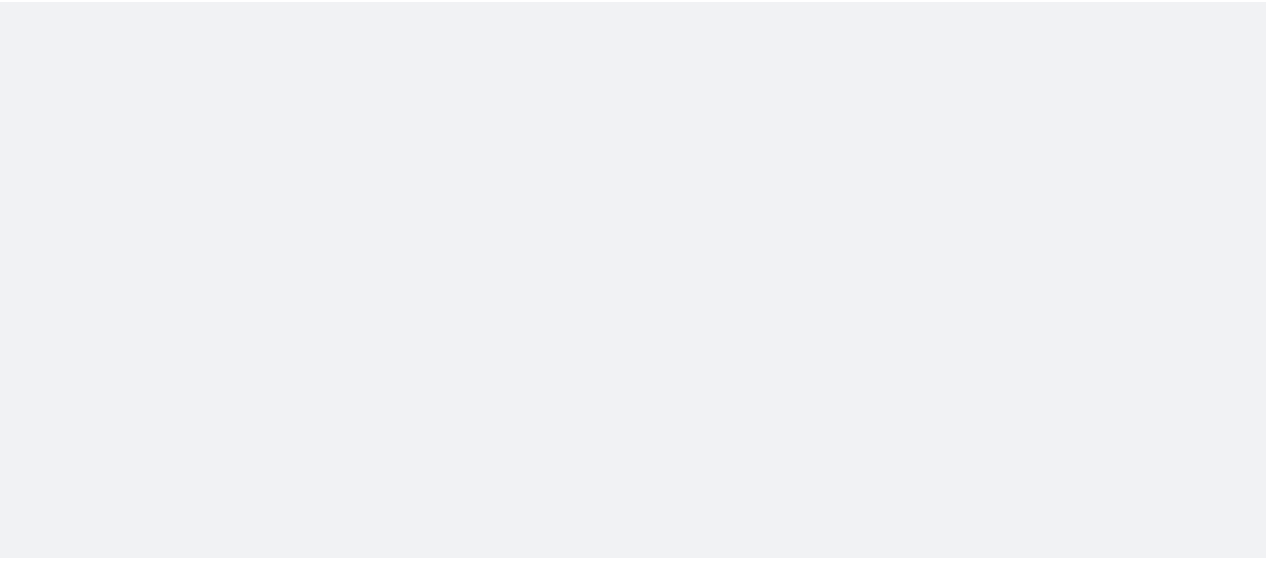 scroll, scrollTop: 0, scrollLeft: 0, axis: both 